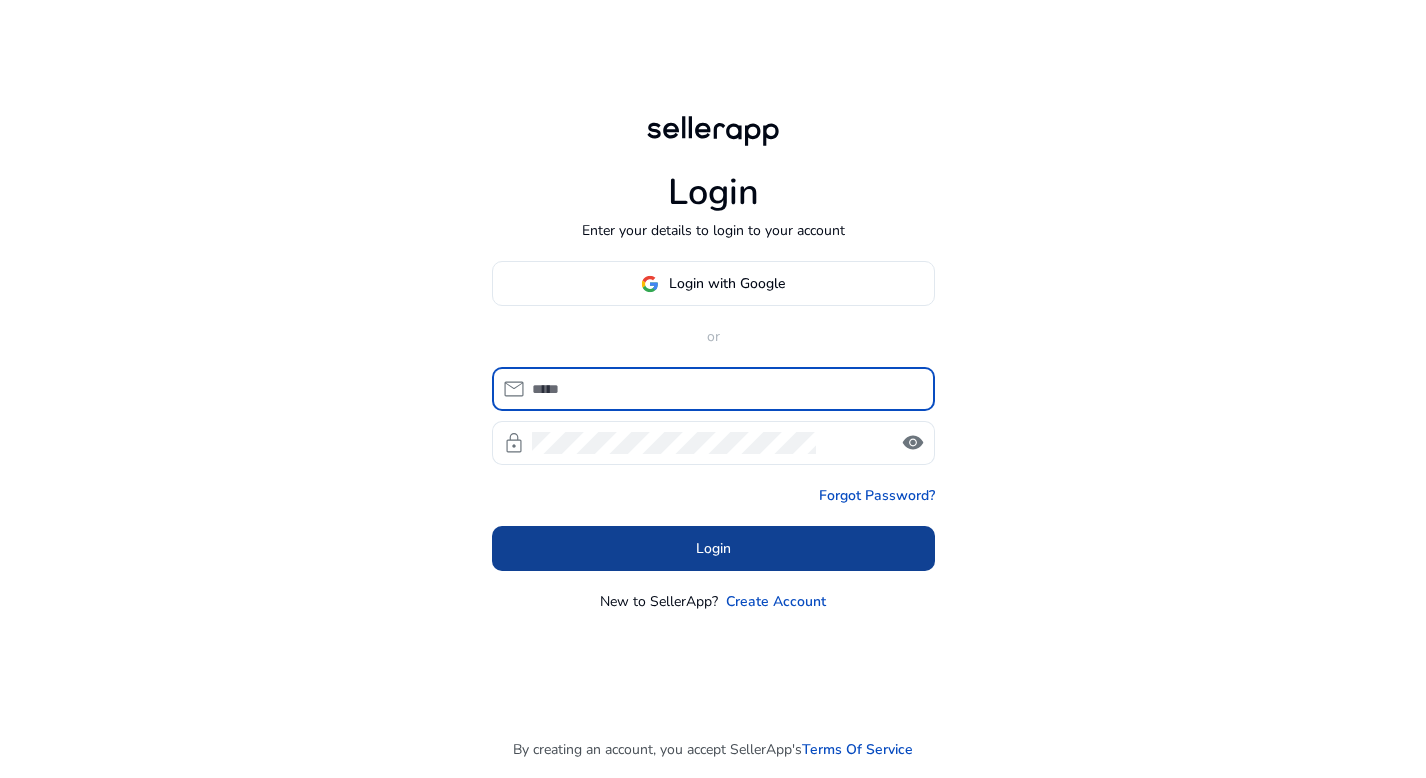 scroll, scrollTop: 0, scrollLeft: 0, axis: both 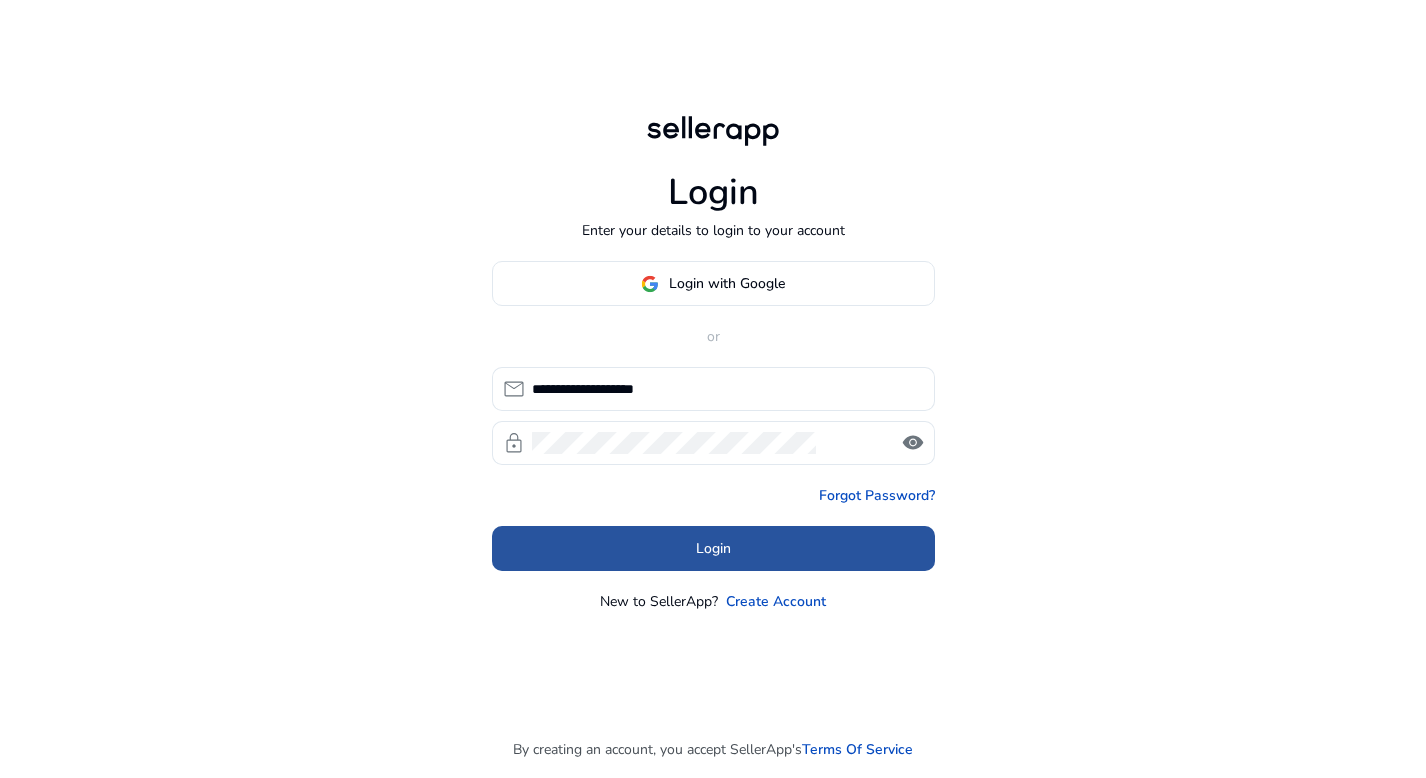 click at bounding box center (713, 549) 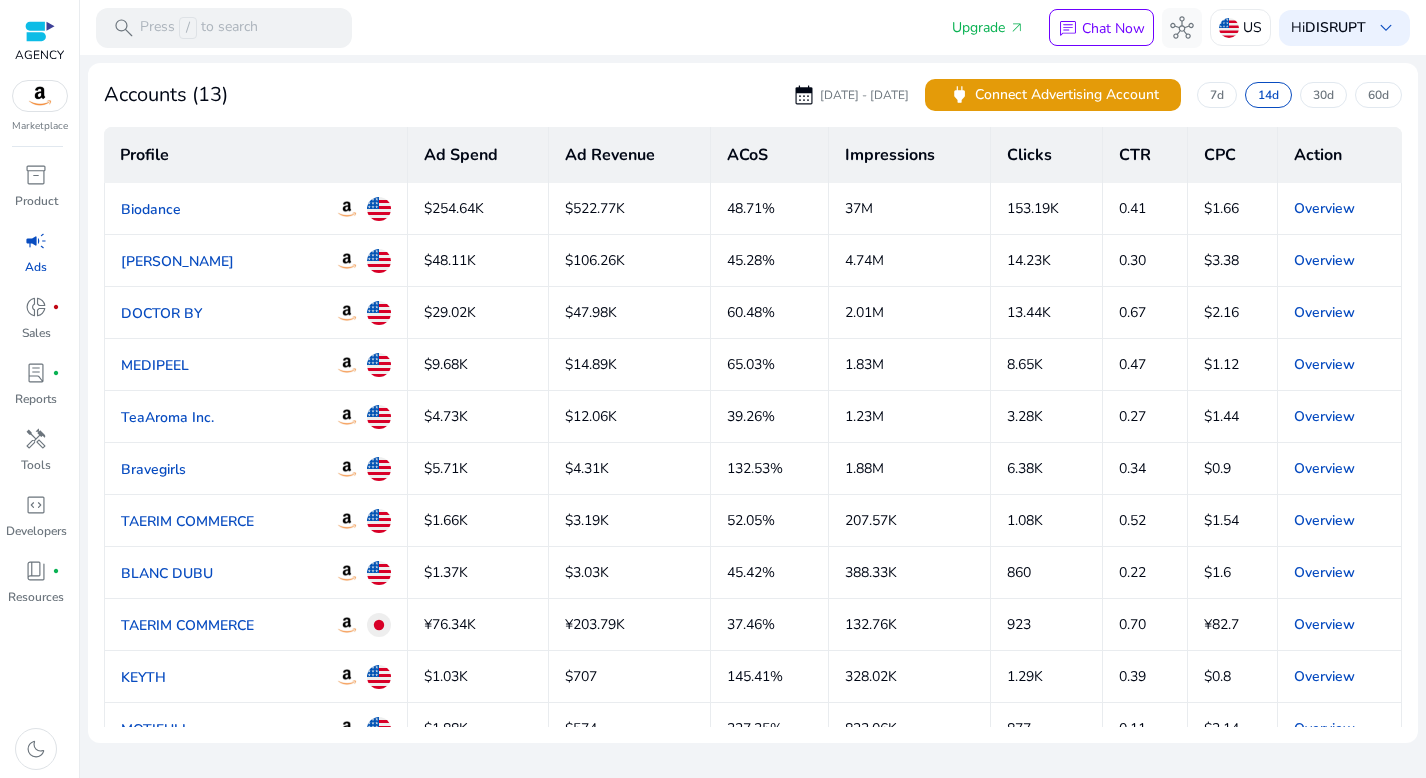 scroll, scrollTop: 182, scrollLeft: 0, axis: vertical 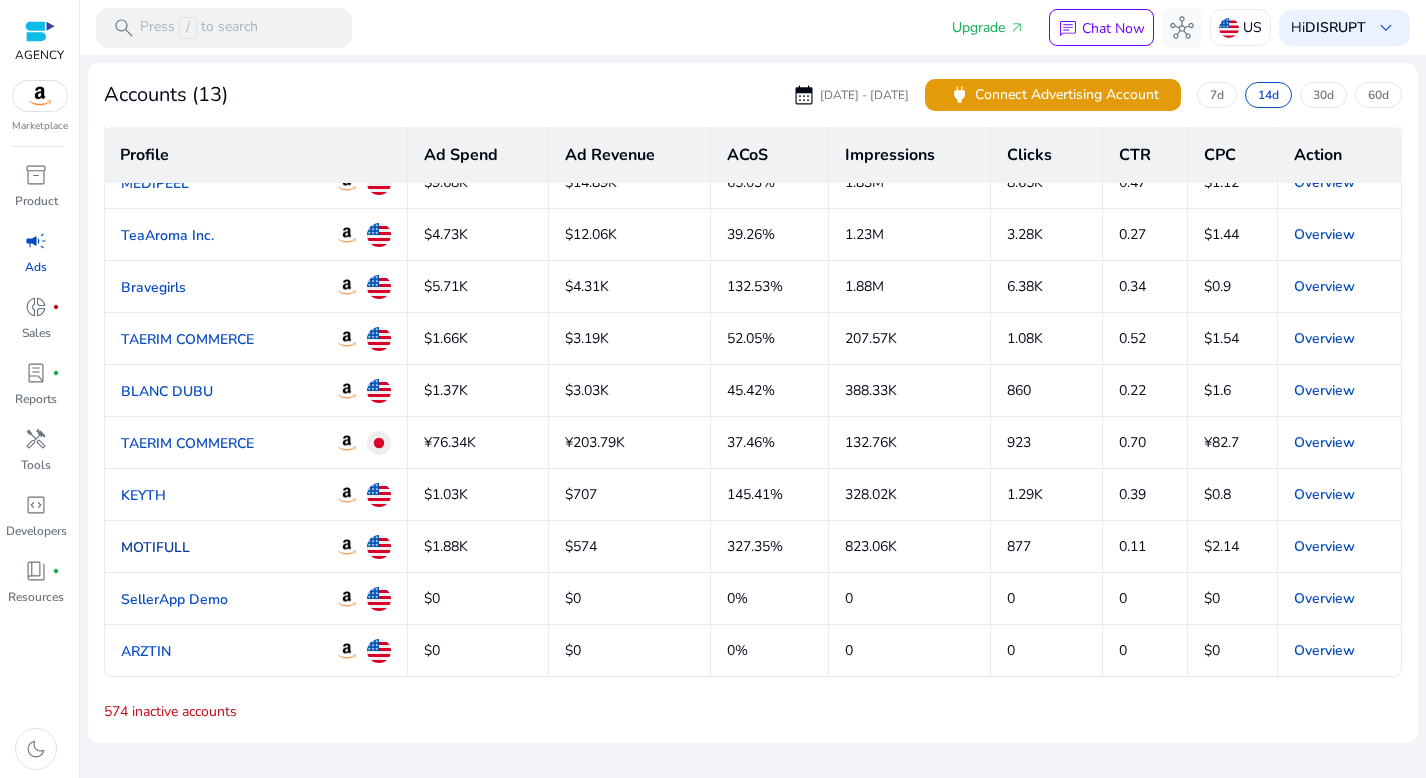 click on "MOTIFULL" 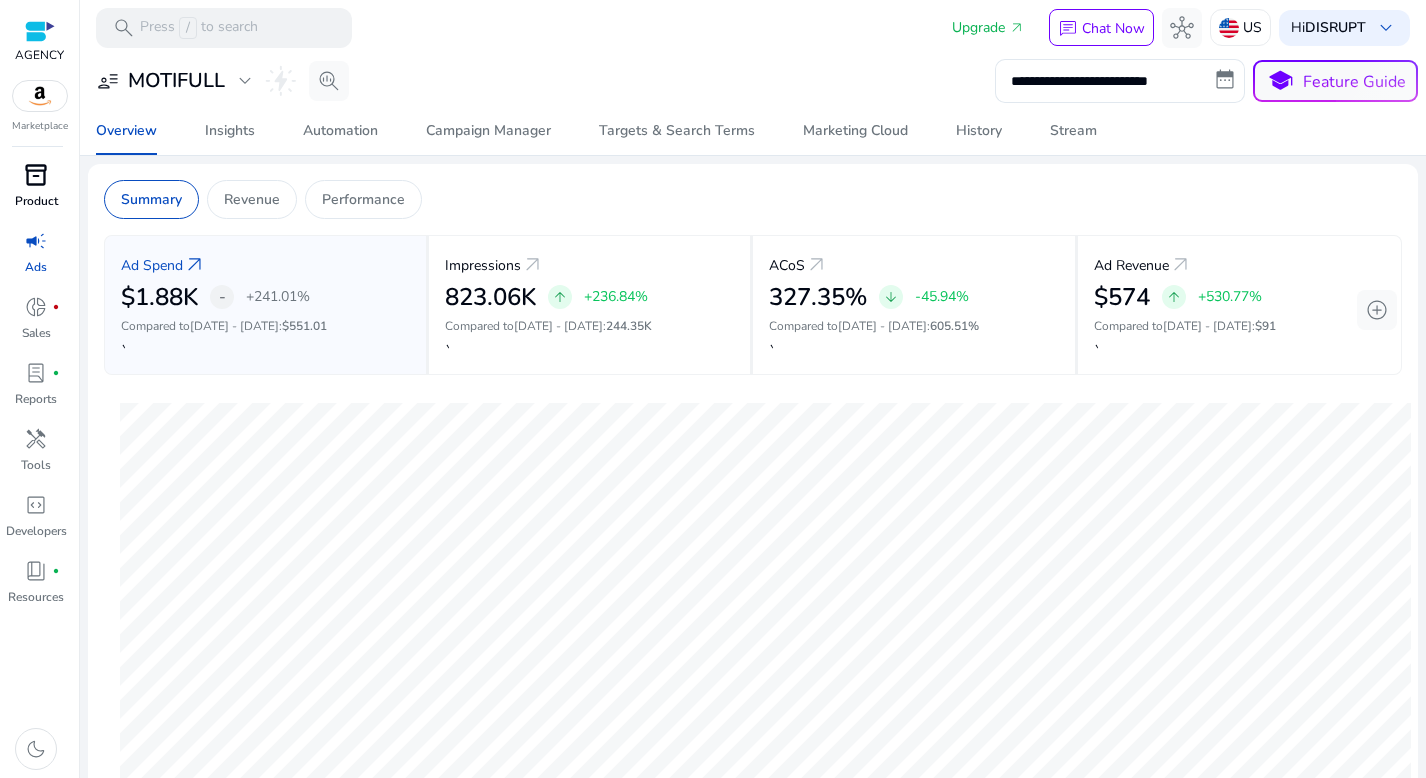 click on "inventory_2" at bounding box center [36, 175] 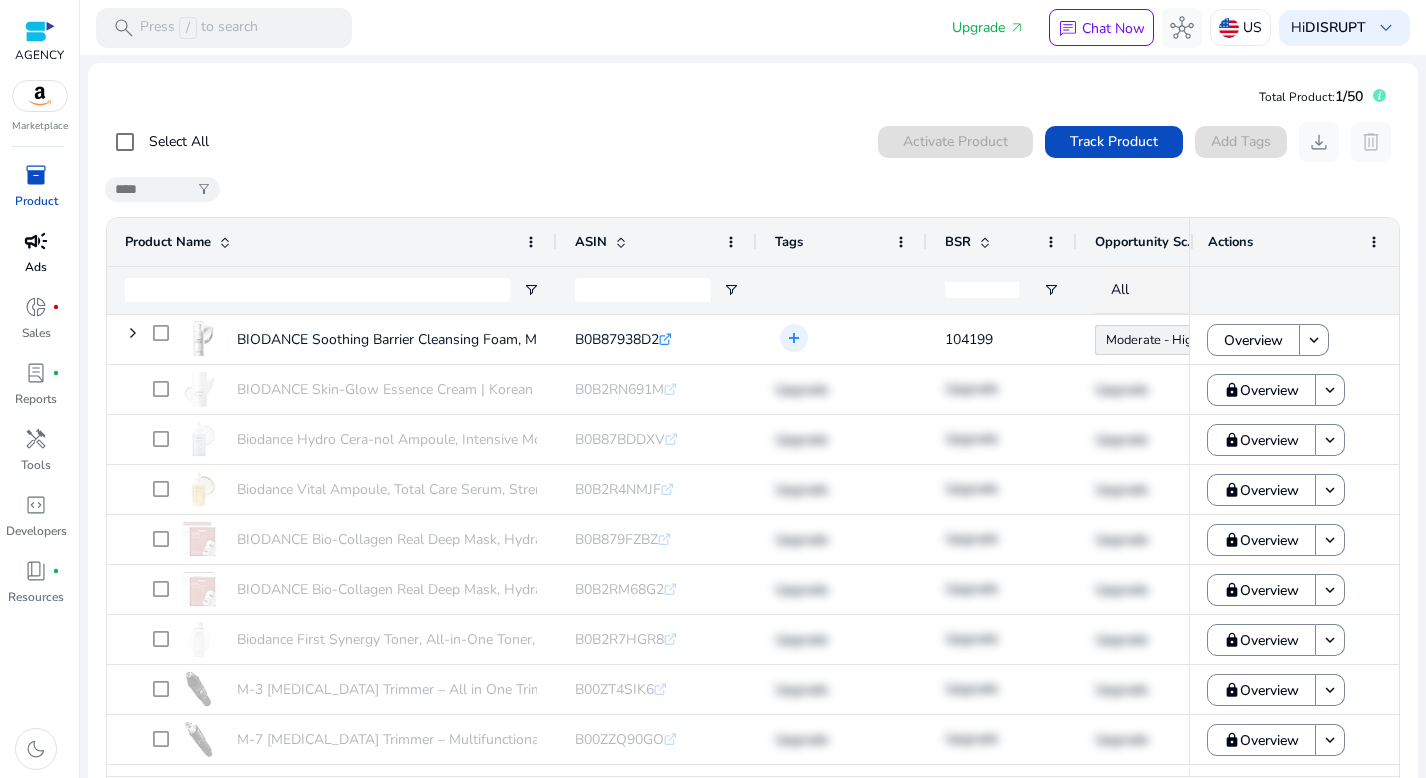 click on "campaign" at bounding box center [36, 241] 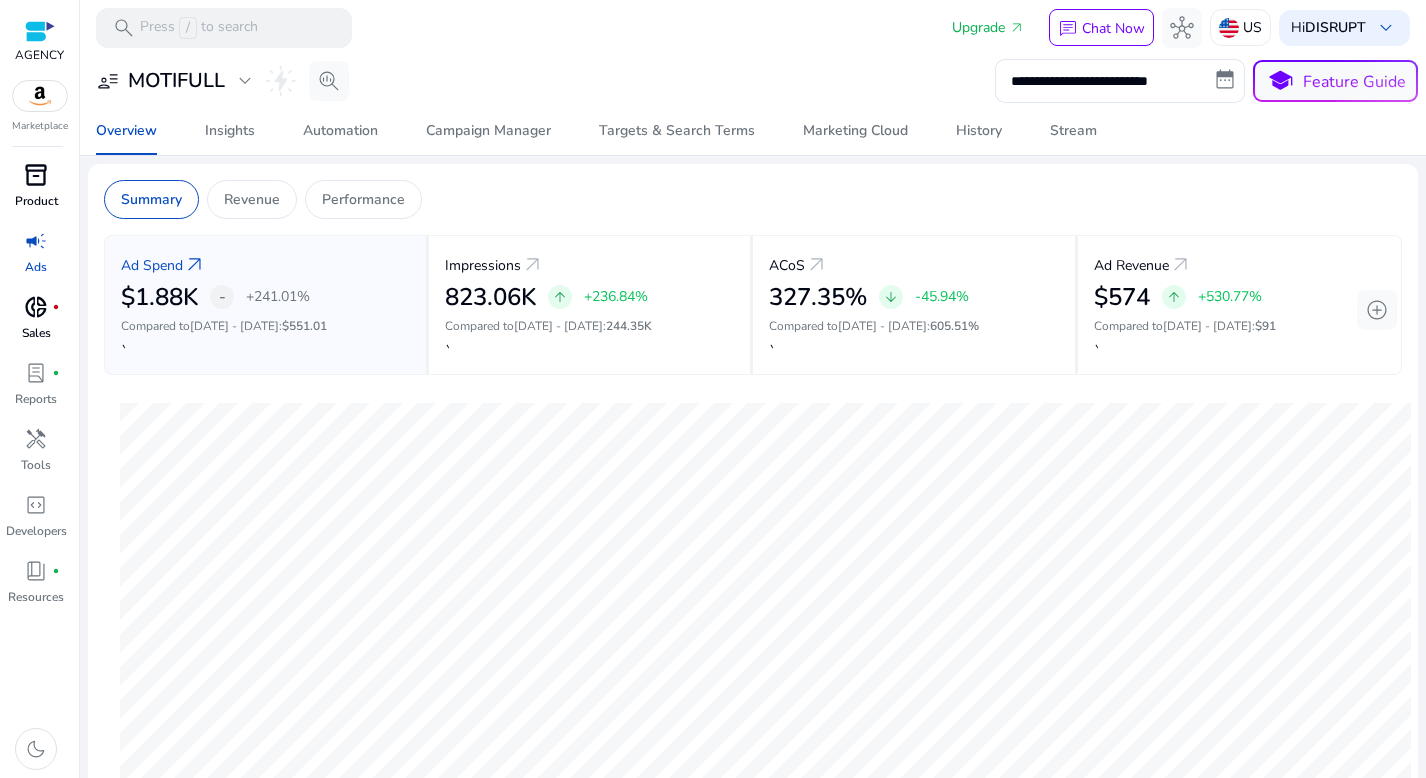 click on "donut_small   fiber_manual_record" at bounding box center [36, 307] 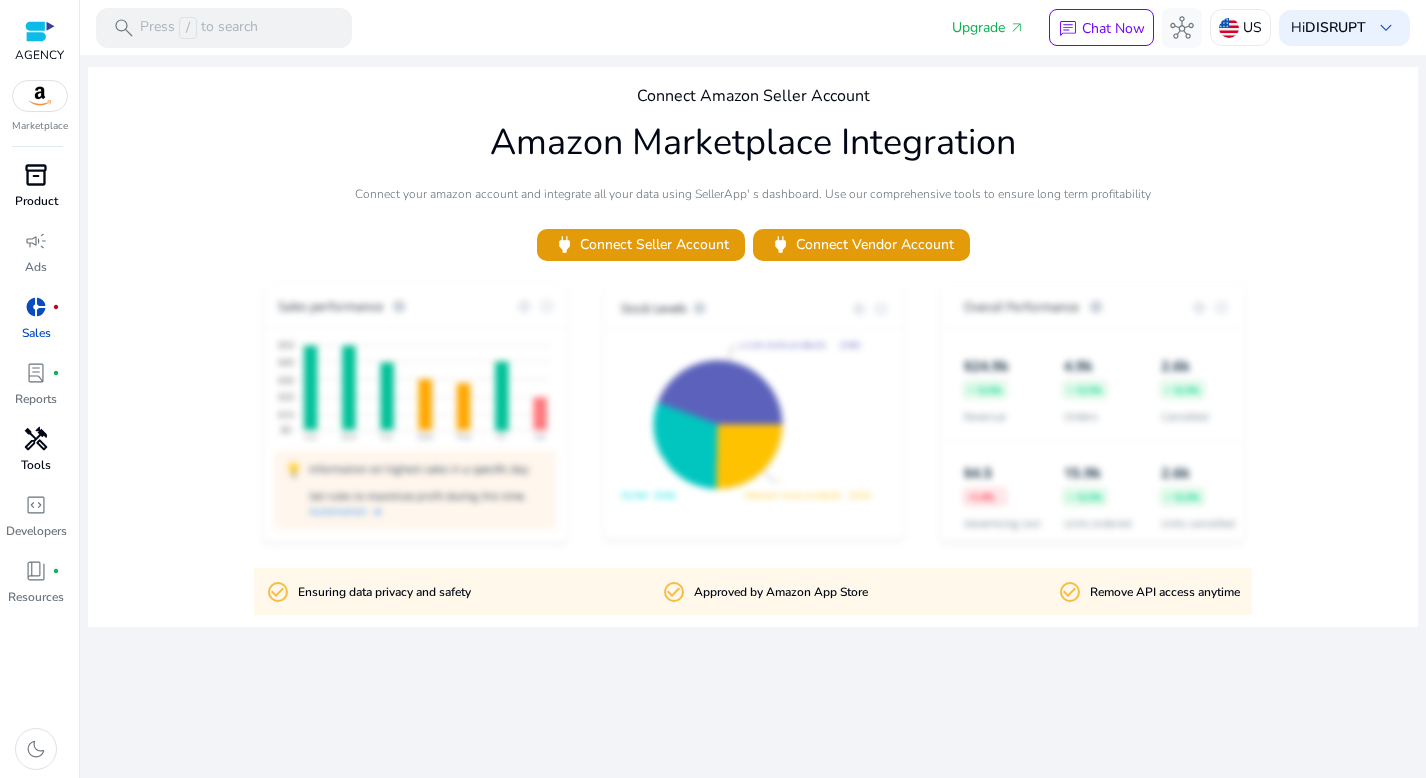 click on "handyman" at bounding box center (36, 439) 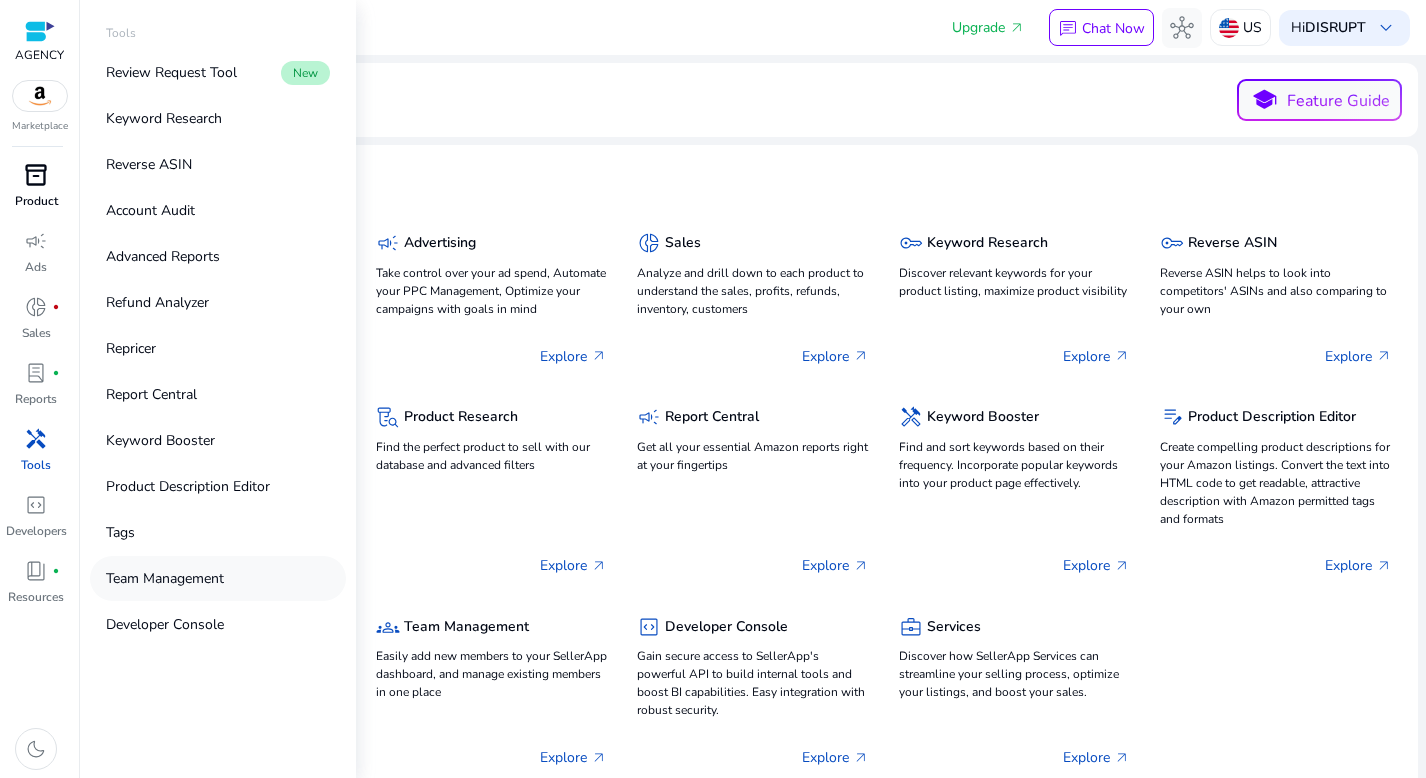 click on "Team Management" at bounding box center [165, 578] 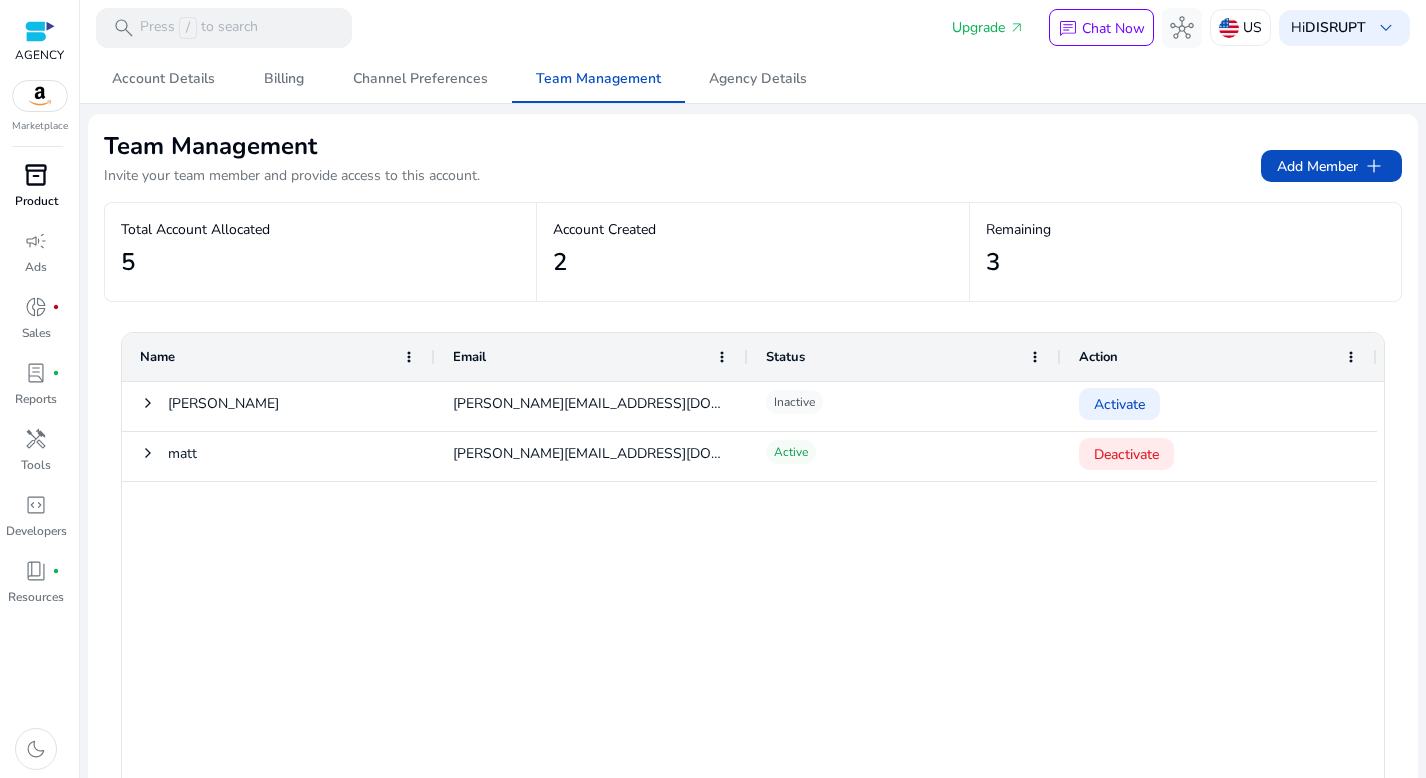 click on "[PERSON_NAME]
[PERSON_NAME][EMAIL_ADDRESS][DOMAIN_NAME]  Inactive   Activate
matt
[PERSON_NAME][EMAIL_ADDRESS][DOMAIN_NAME]  Active   Deactivate" 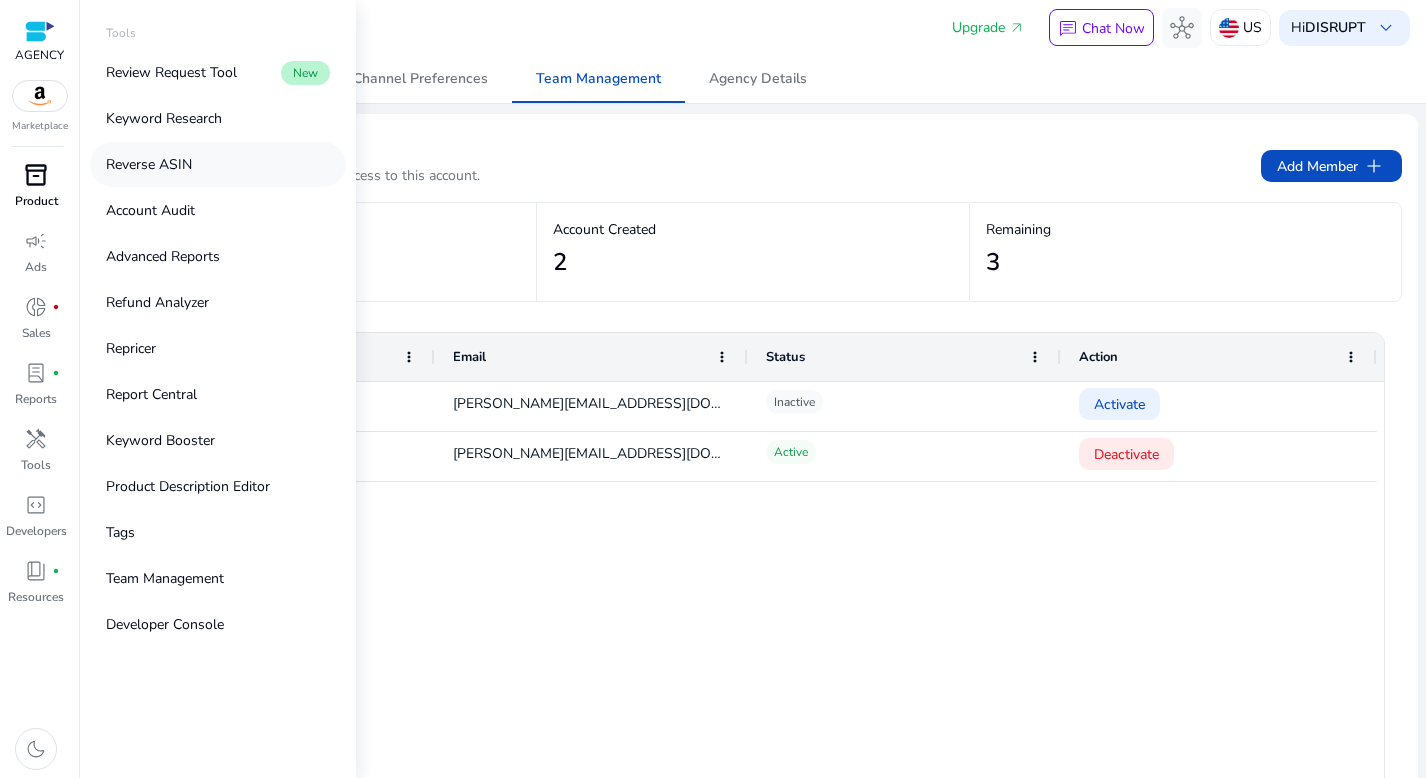 click on "Reverse ASIN" at bounding box center [149, 164] 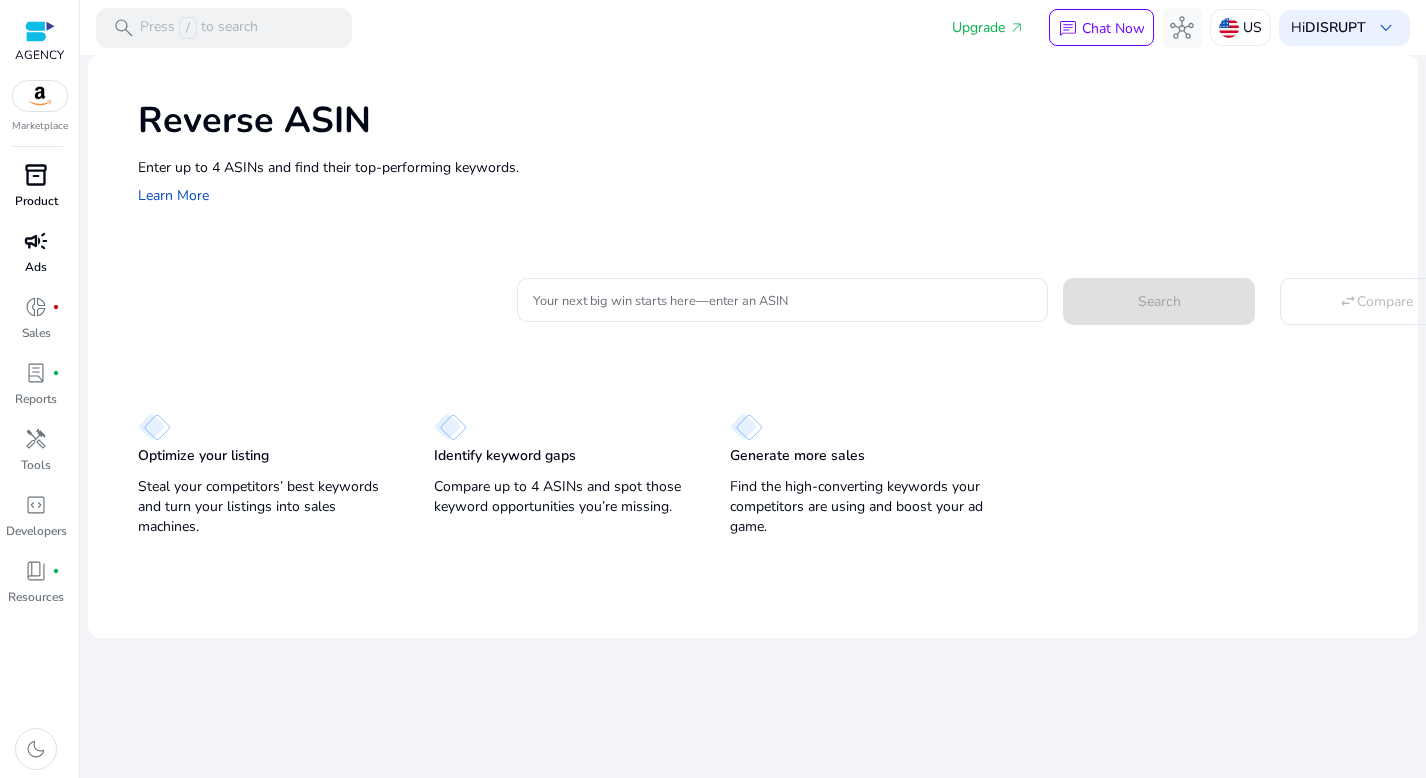 click on "campaign" at bounding box center [36, 241] 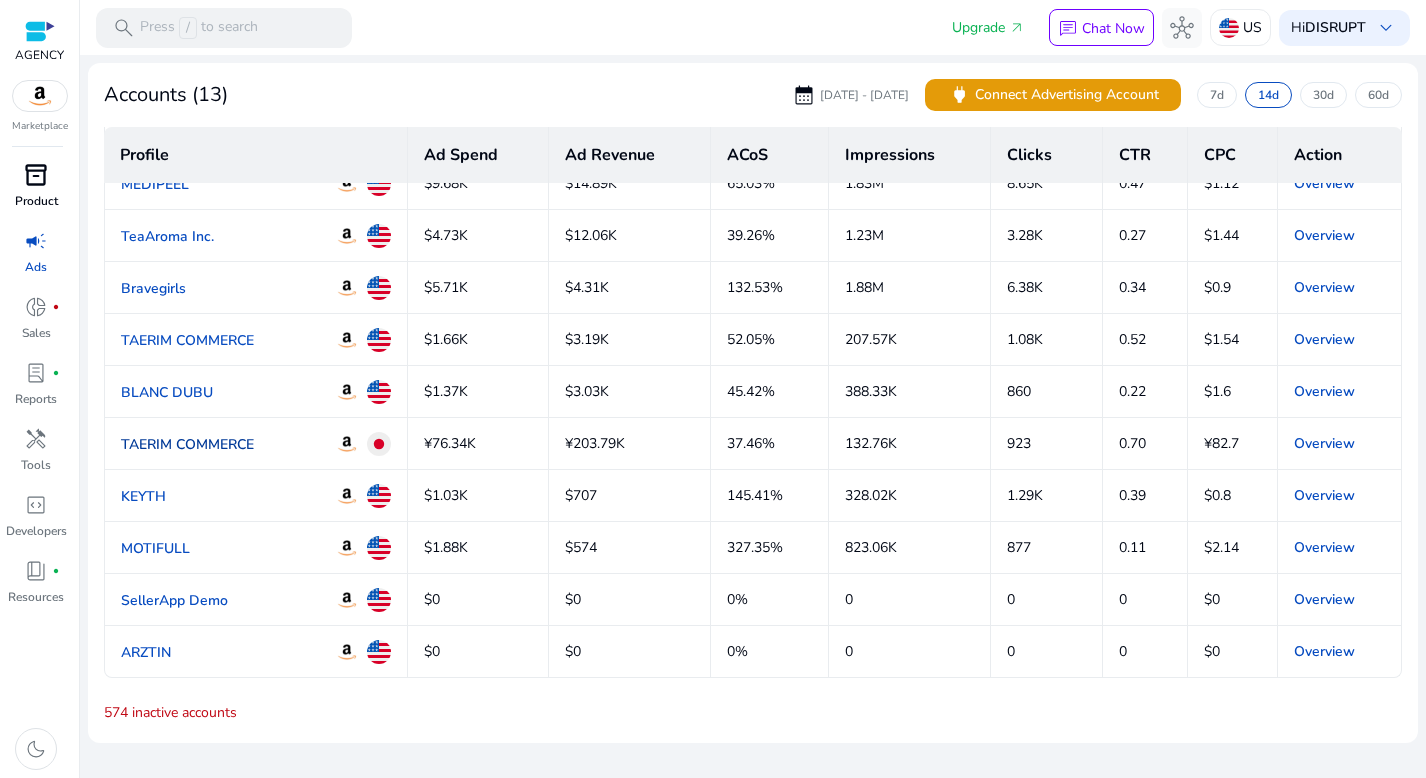 scroll, scrollTop: 182, scrollLeft: 0, axis: vertical 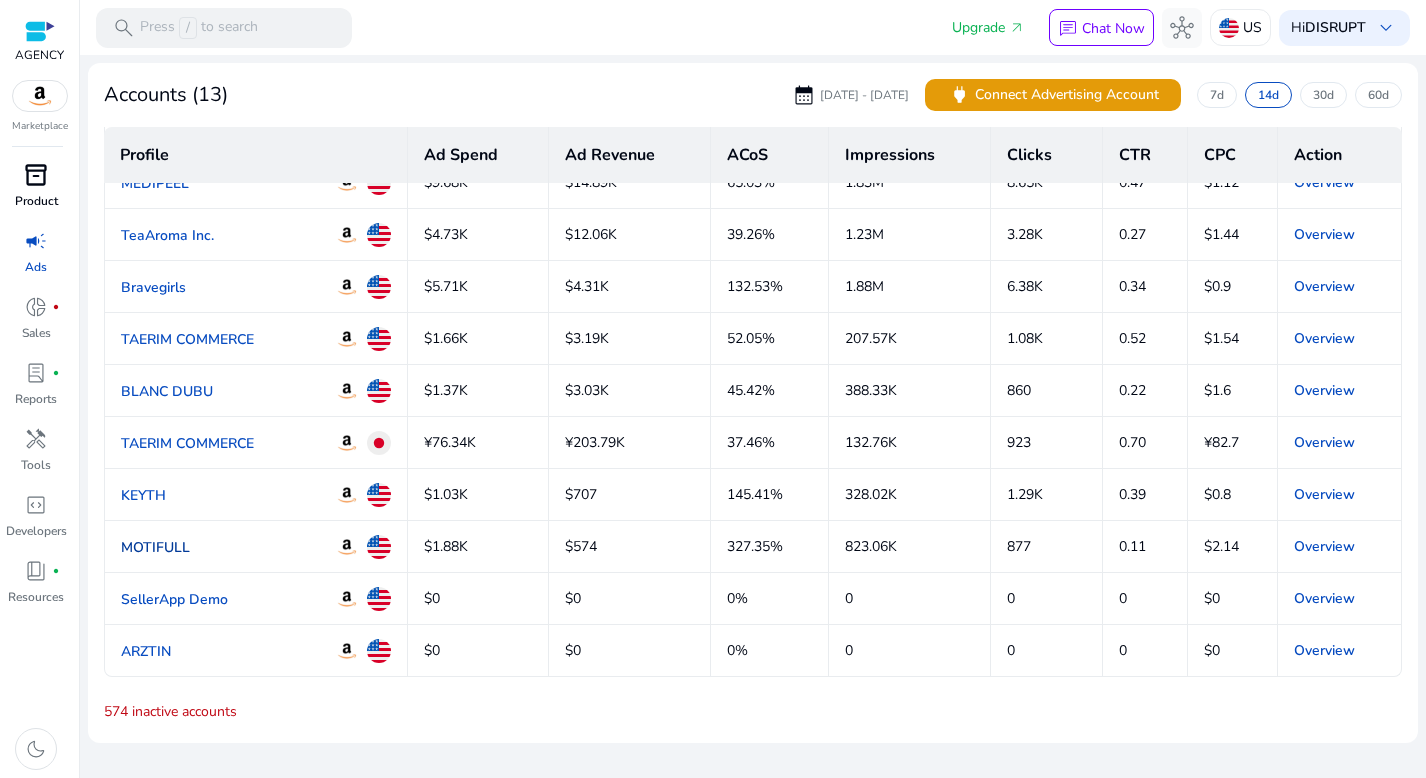 click on "MOTIFULL" 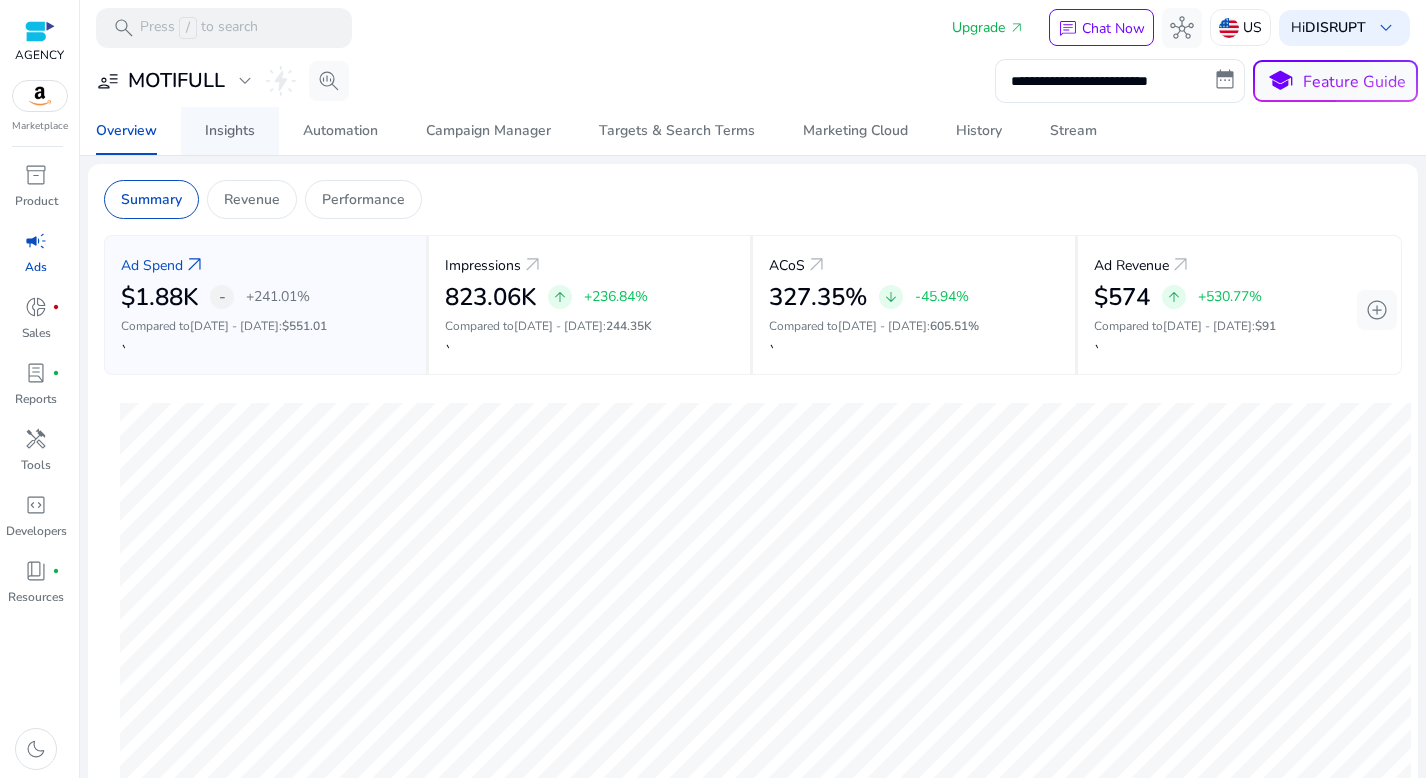 click on "Insights" at bounding box center (230, 131) 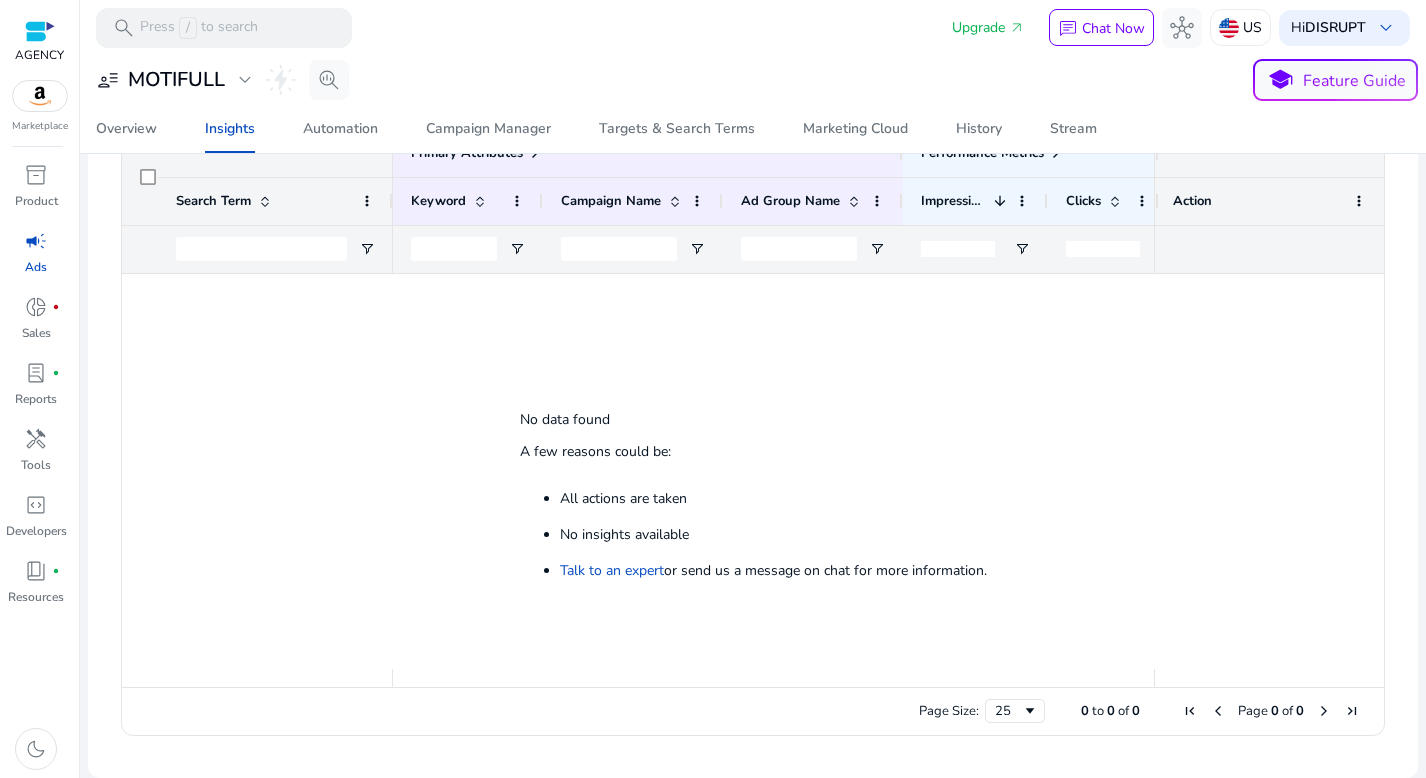 scroll, scrollTop: 0, scrollLeft: 0, axis: both 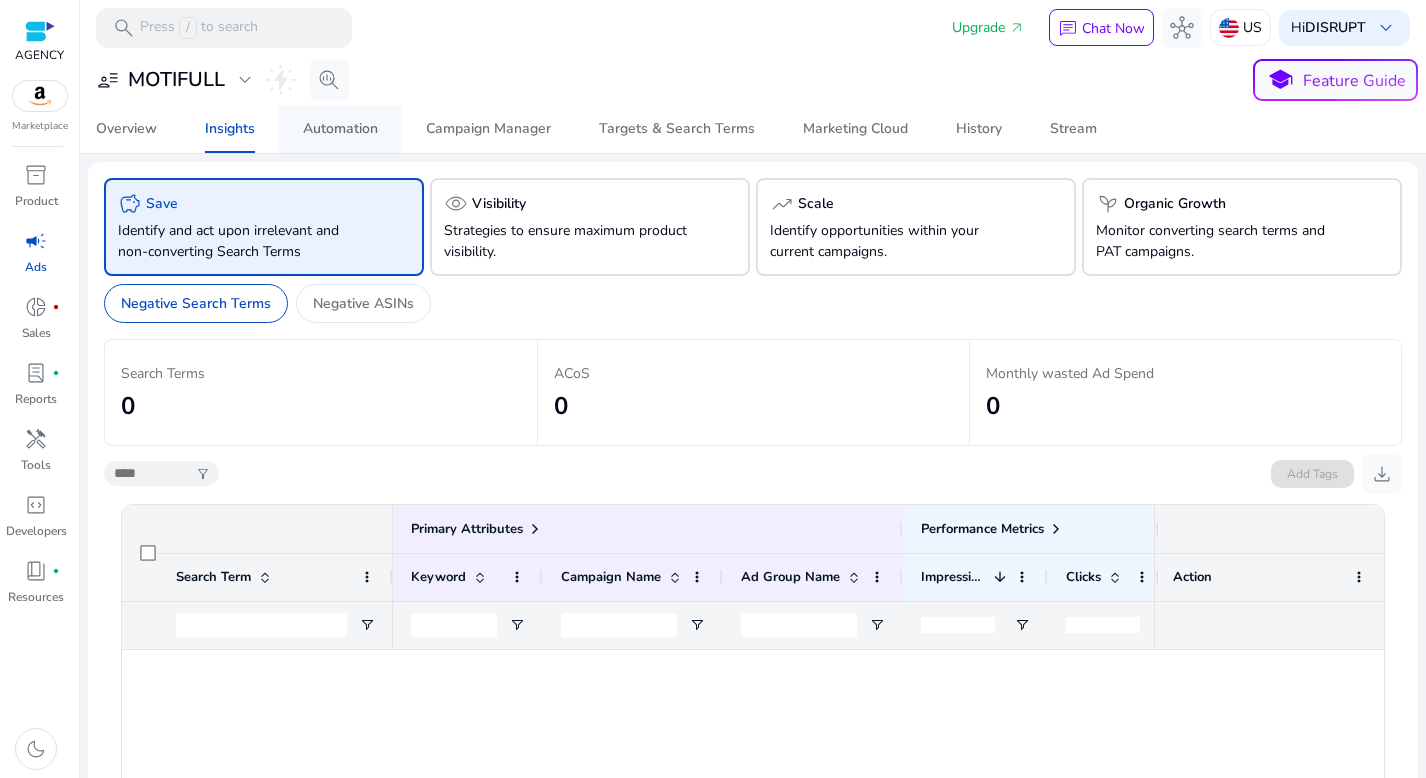 click on "Automation" at bounding box center [340, 129] 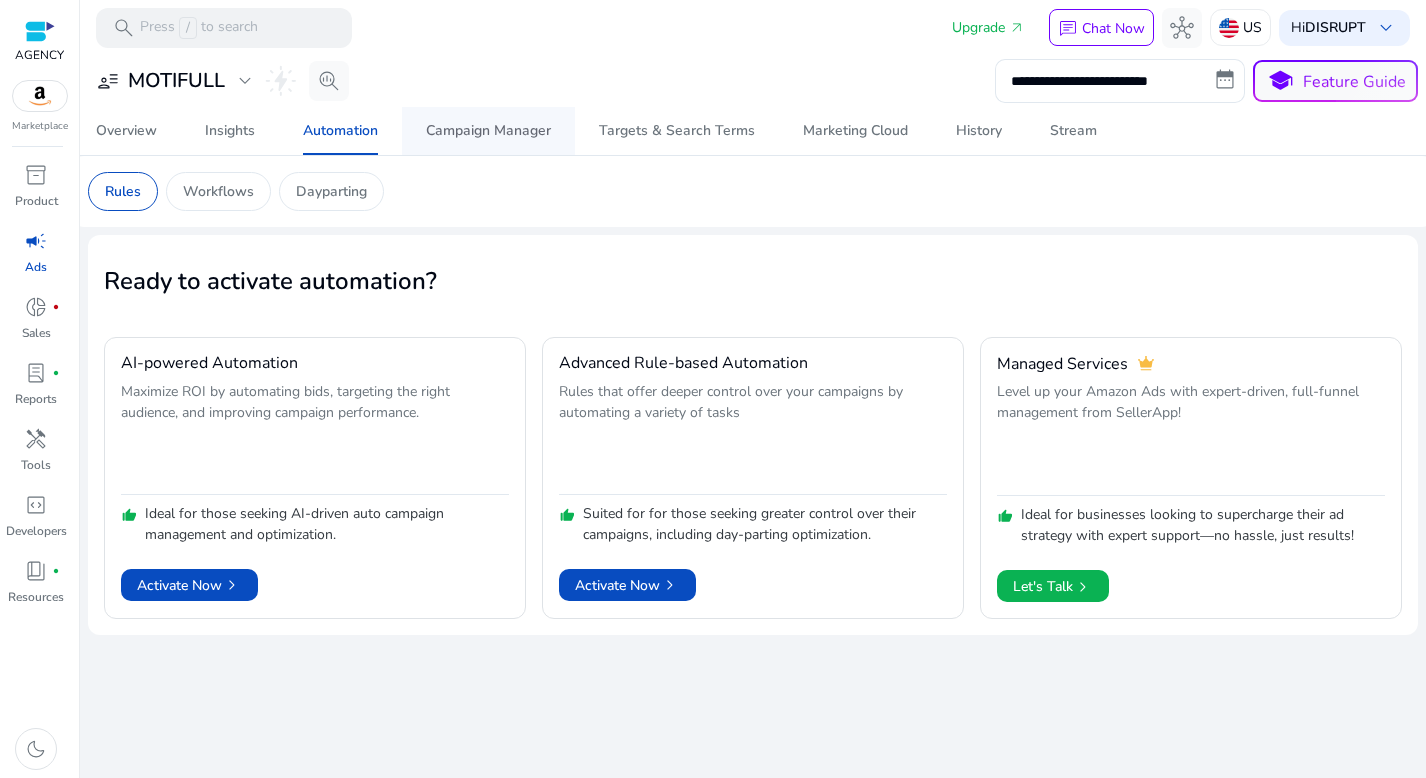click on "Campaign Manager" at bounding box center (488, 131) 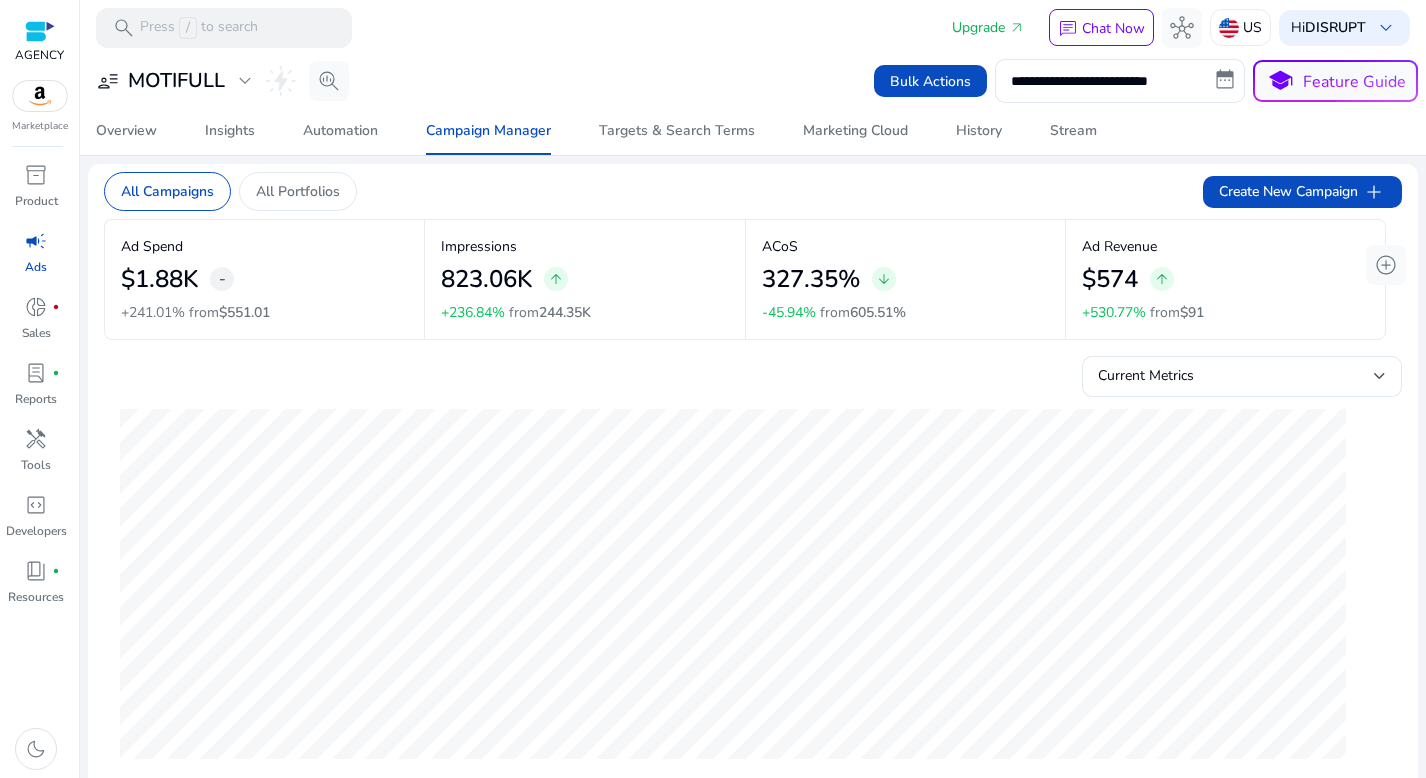 click at bounding box center [40, 31] 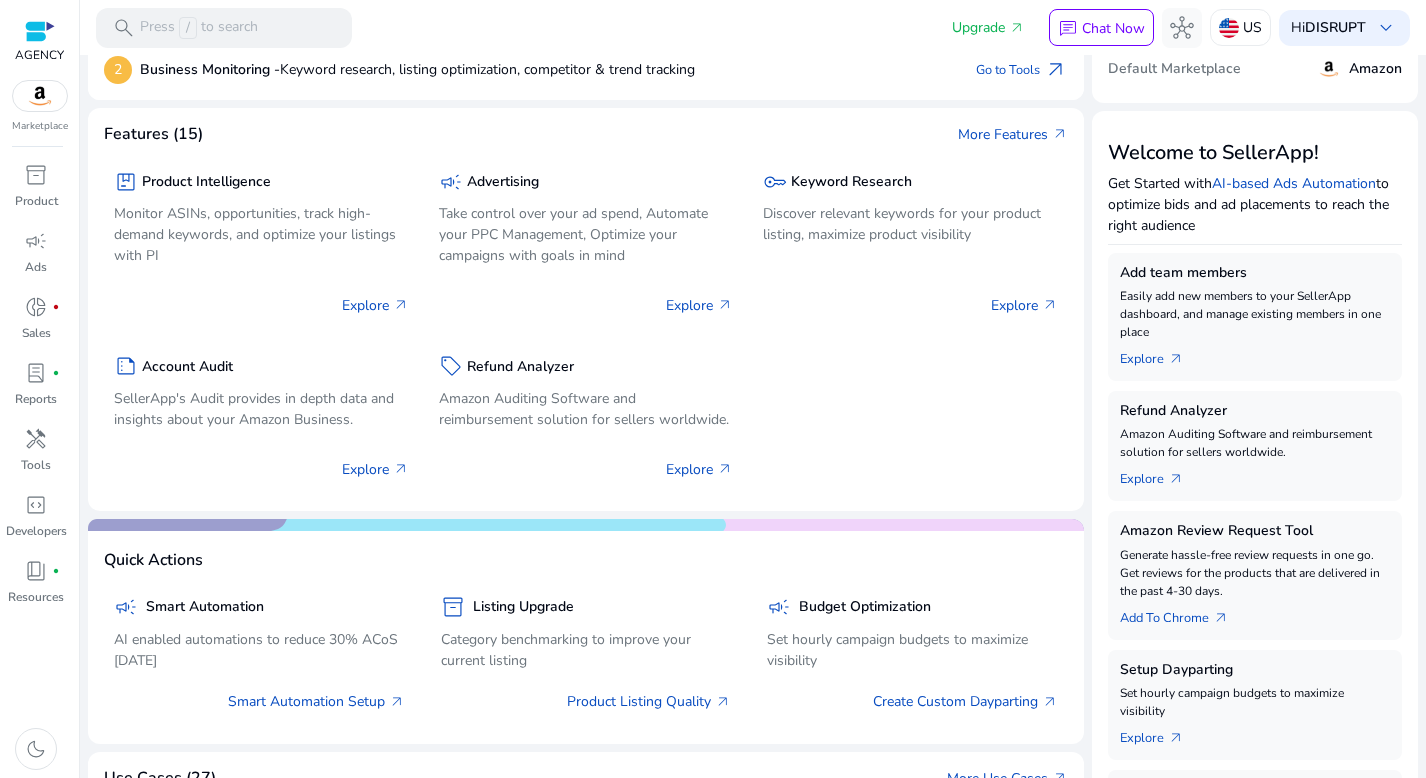 scroll, scrollTop: 0, scrollLeft: 0, axis: both 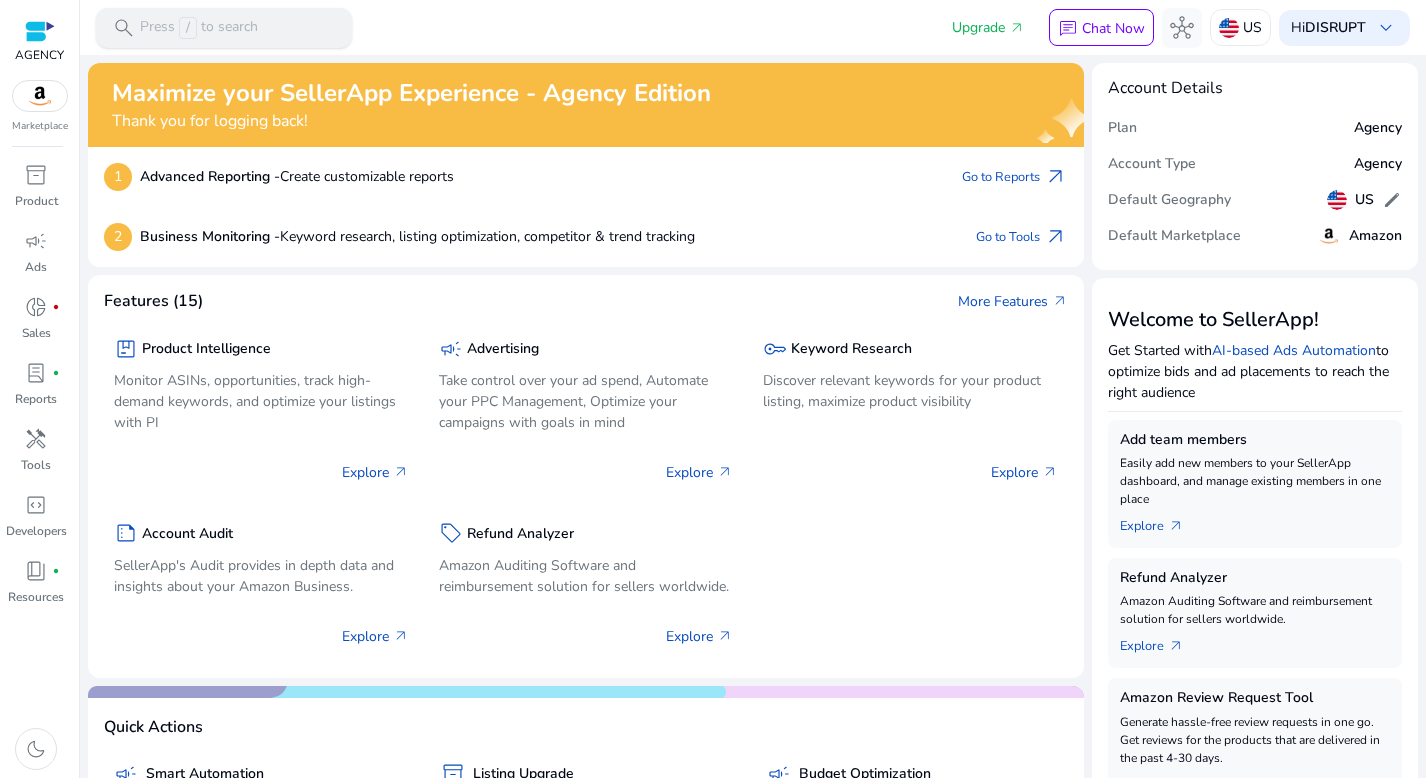 click on "search   Press  /  to search" at bounding box center (224, 28) 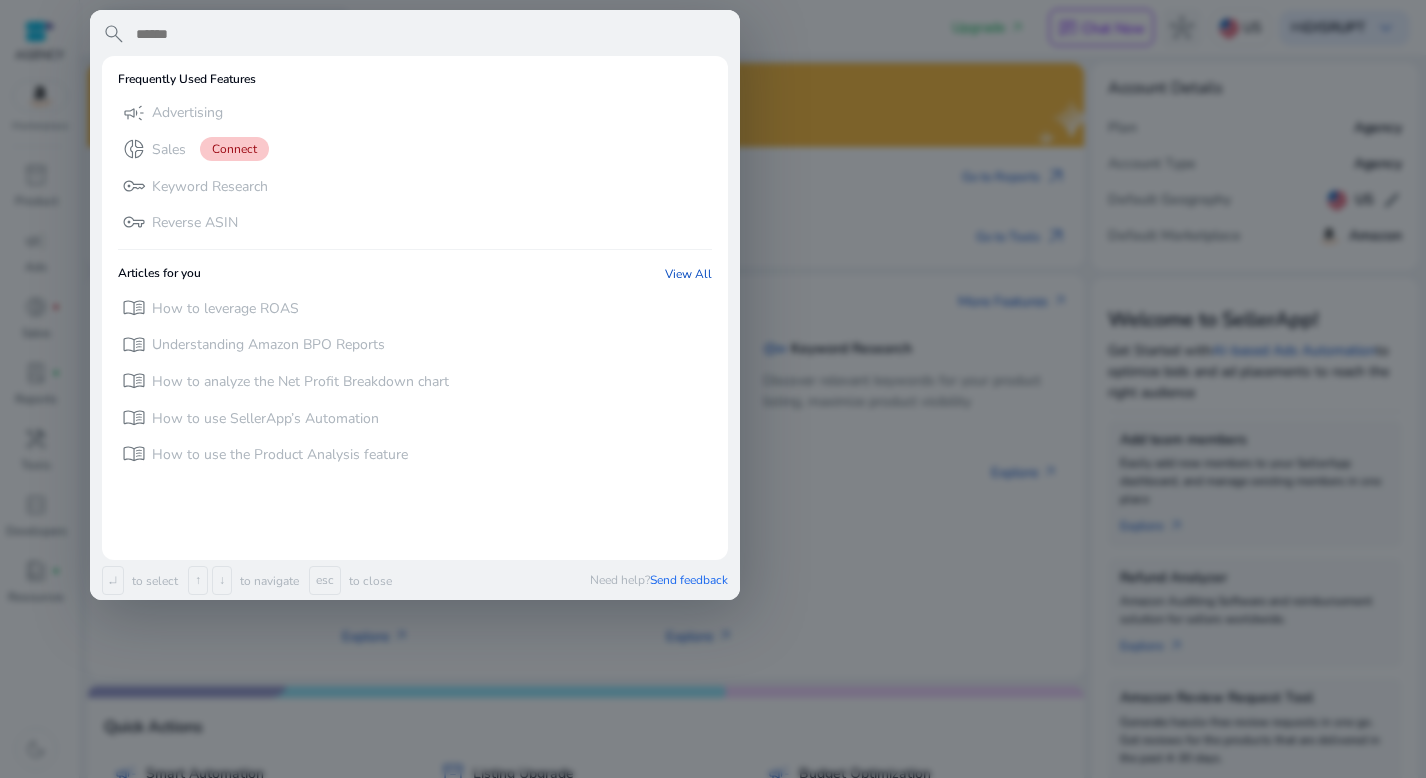 click at bounding box center [431, 34] 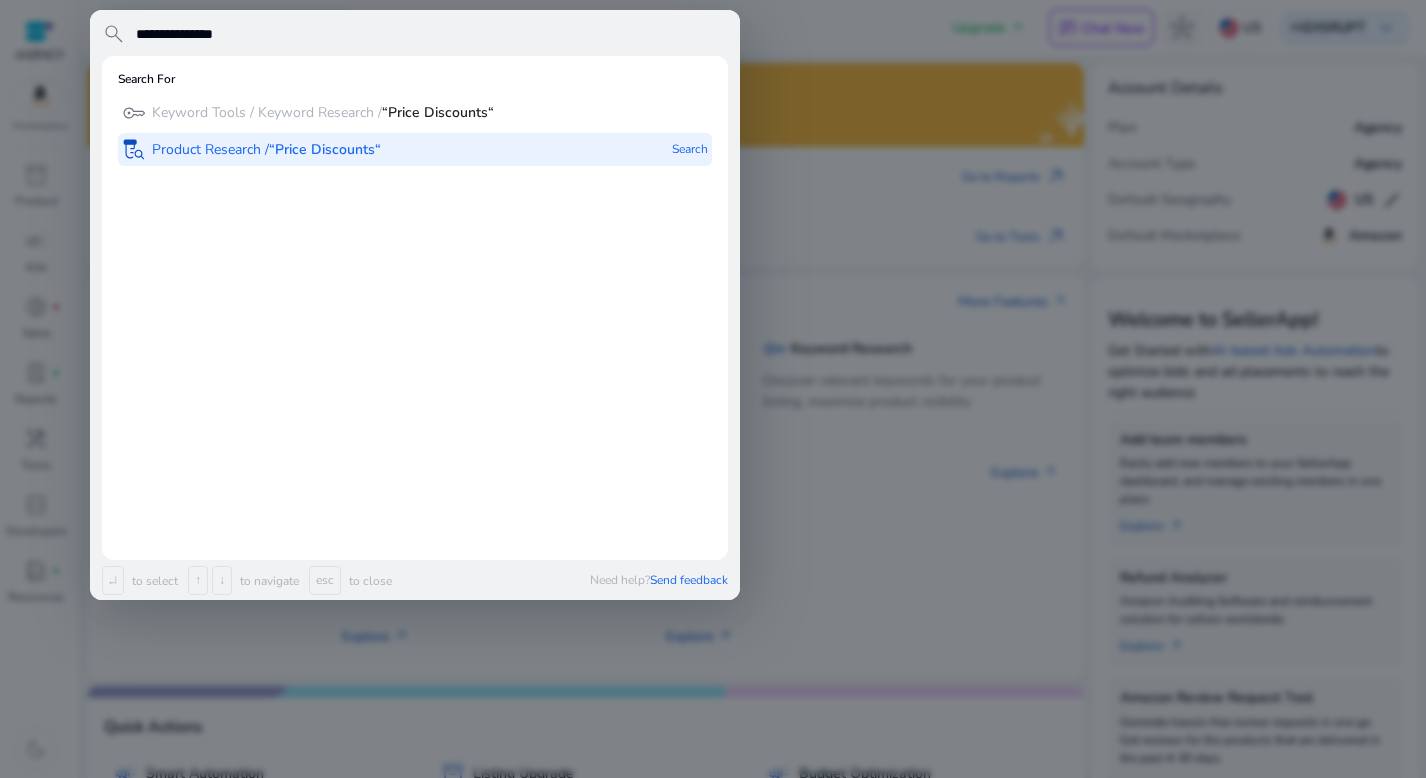 type on "**********" 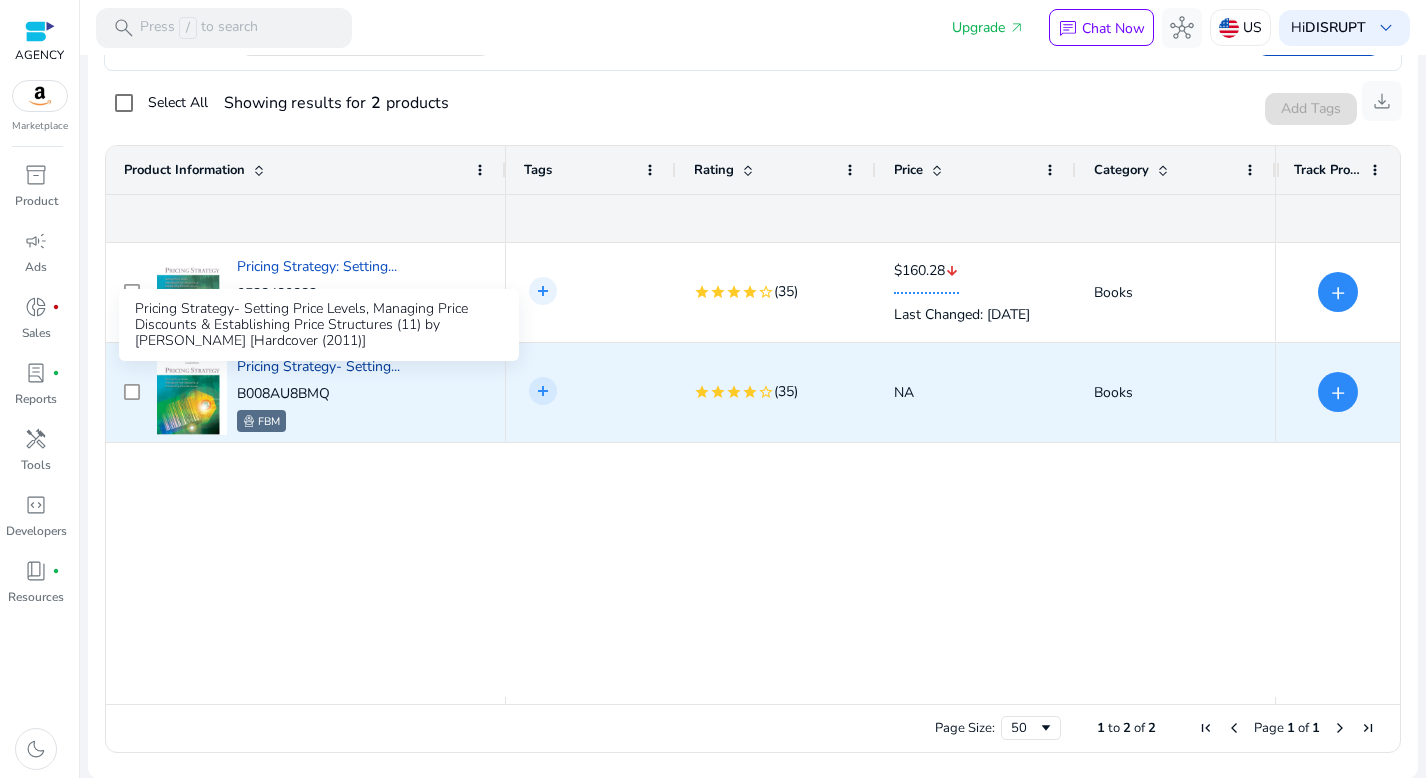scroll, scrollTop: 0, scrollLeft: 0, axis: both 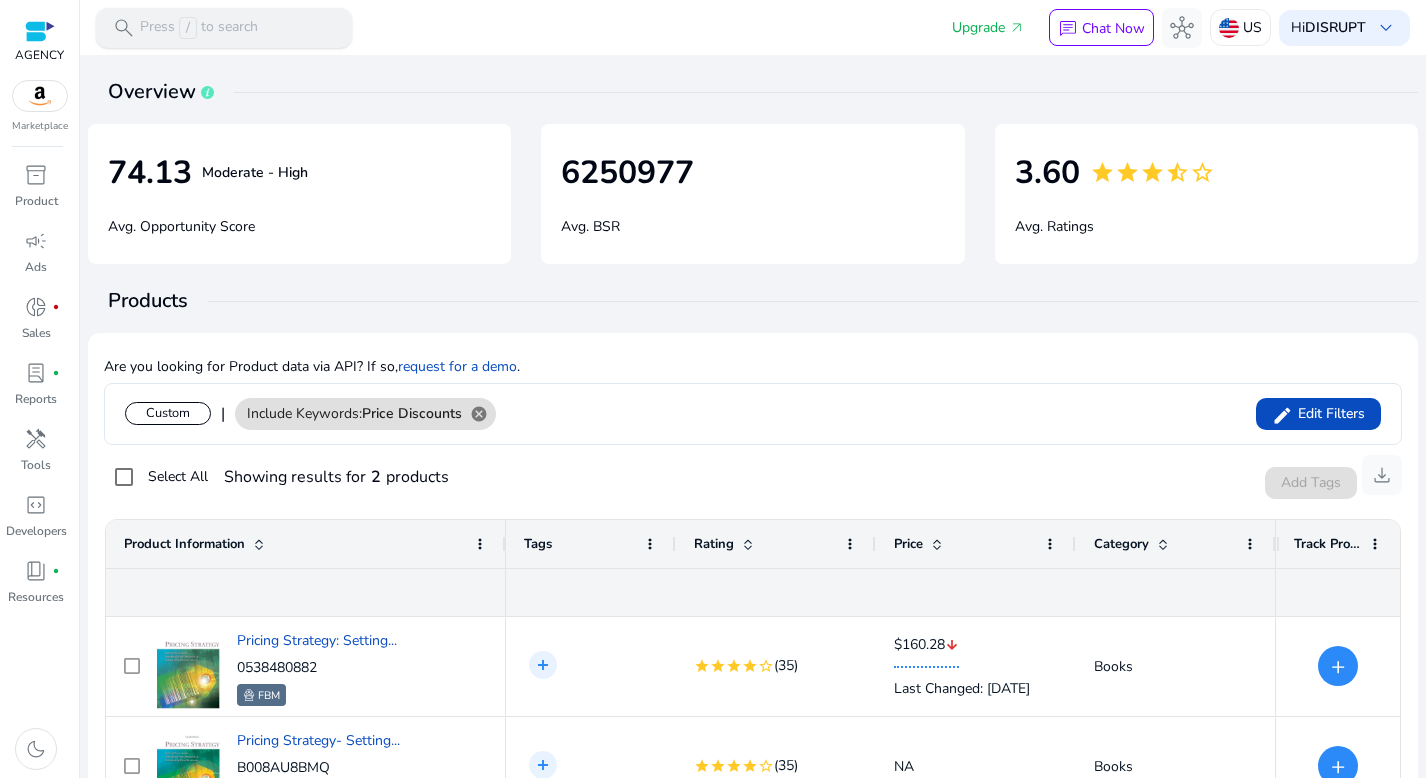 click on "Press  /  to search" at bounding box center [199, 28] 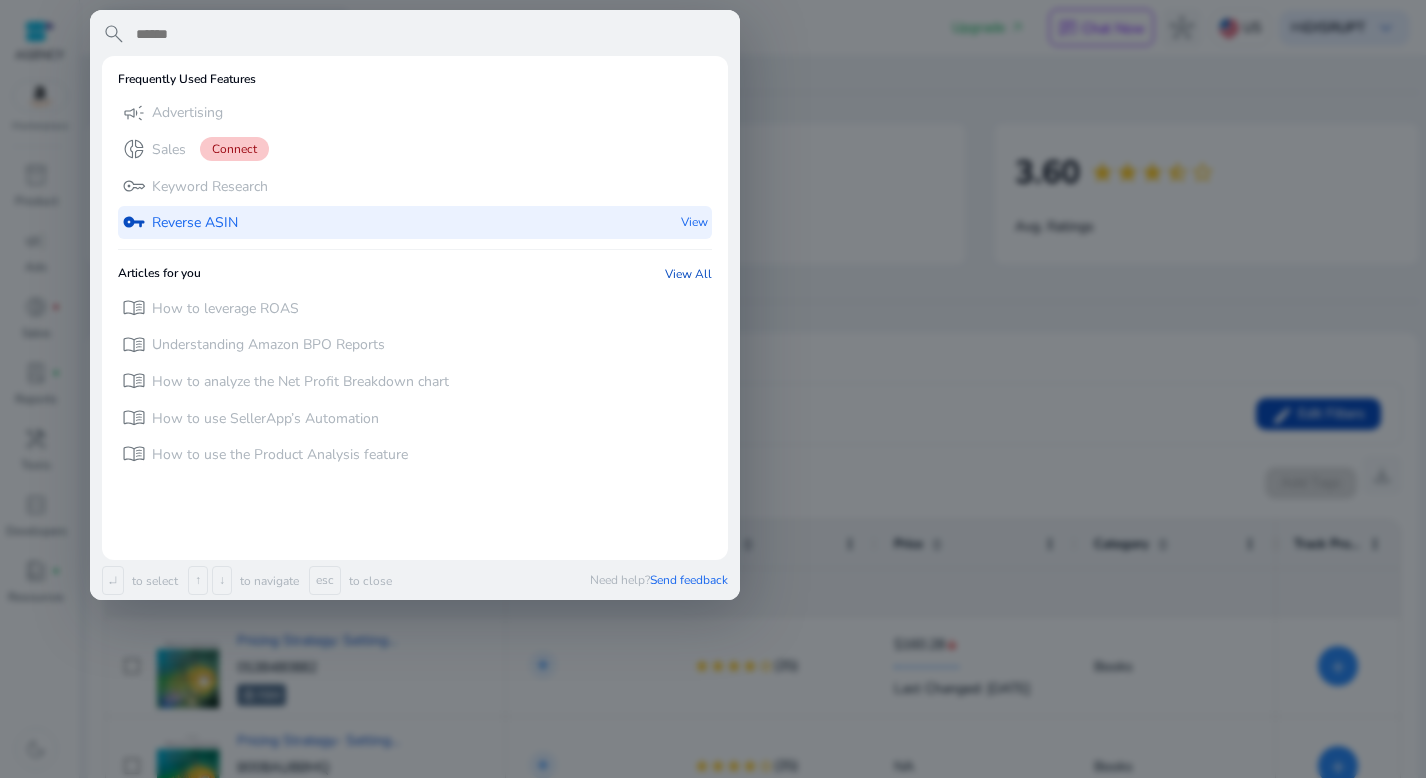 paste on "**********" 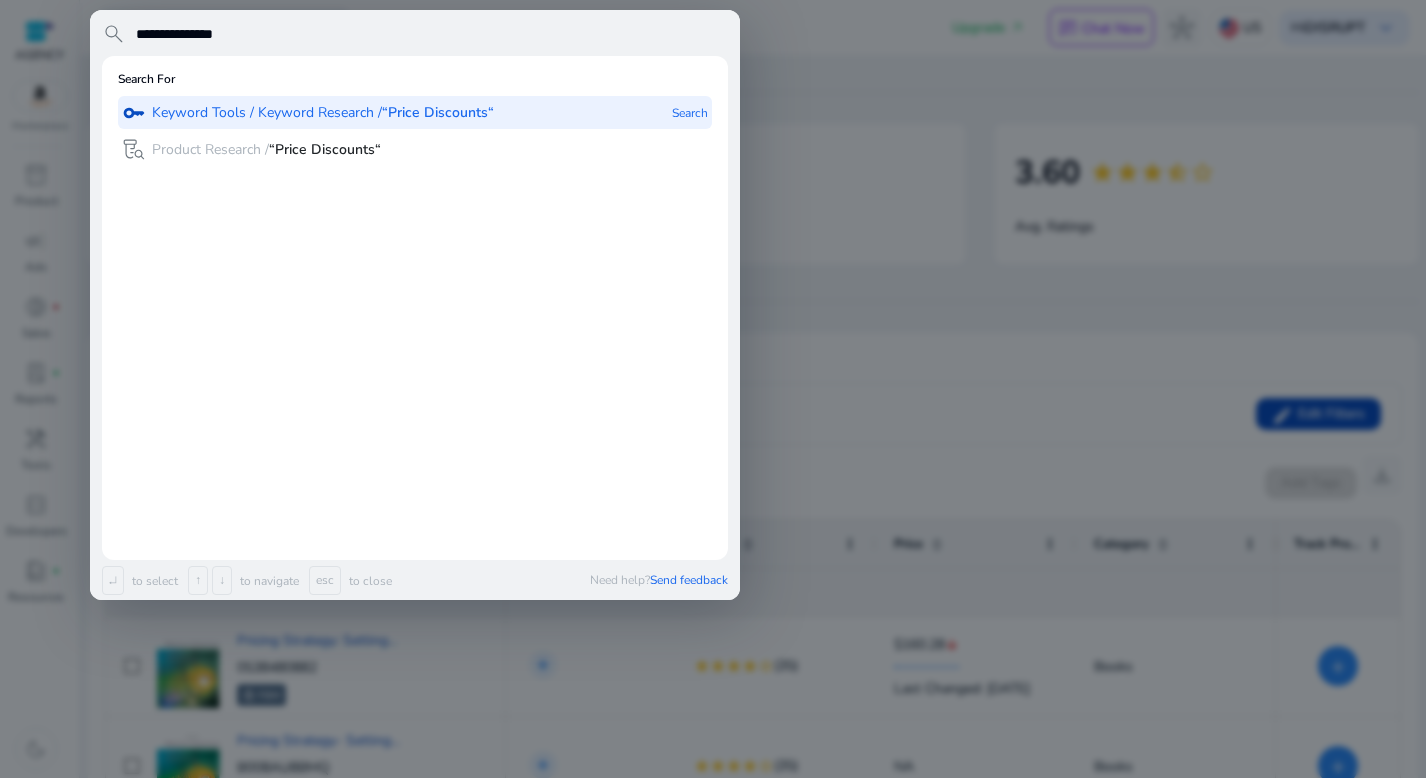 type on "**********" 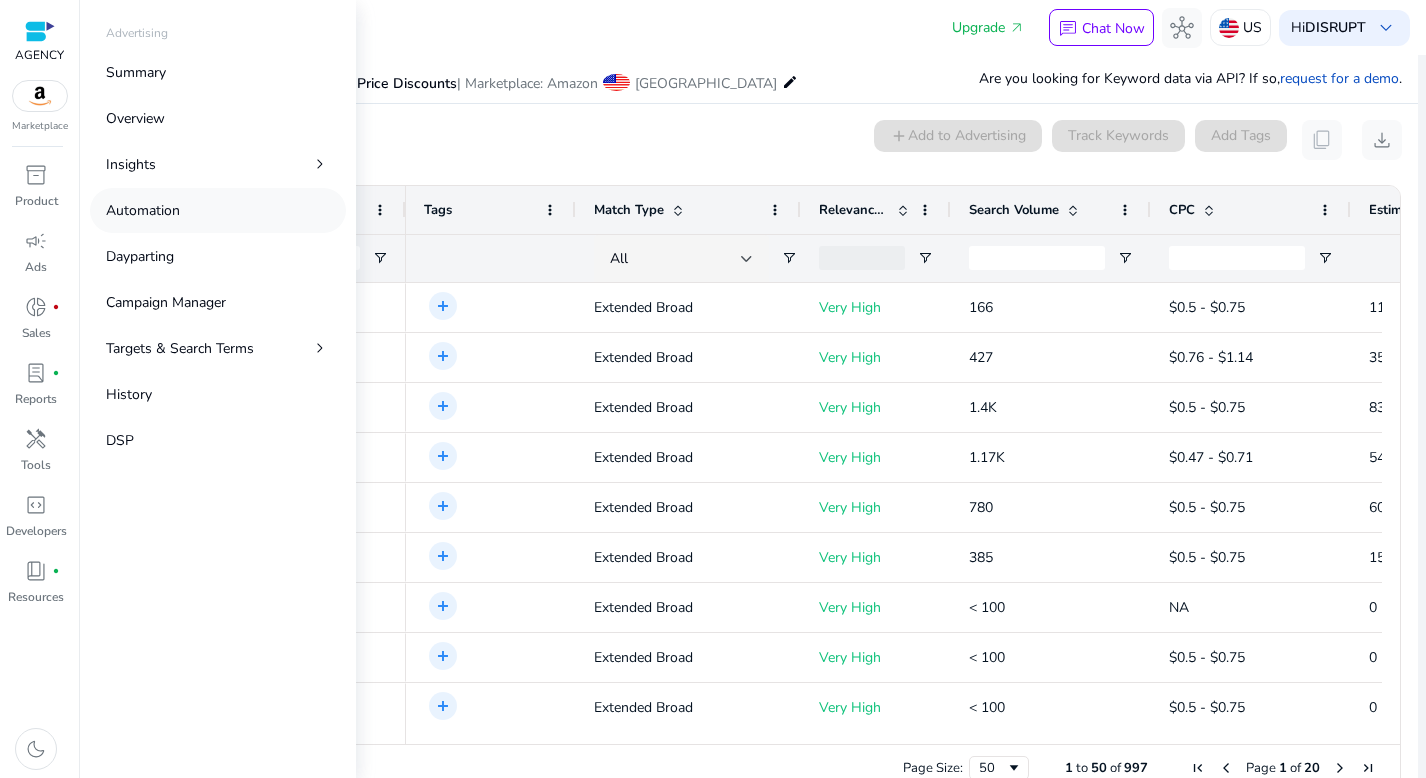scroll, scrollTop: 170, scrollLeft: 0, axis: vertical 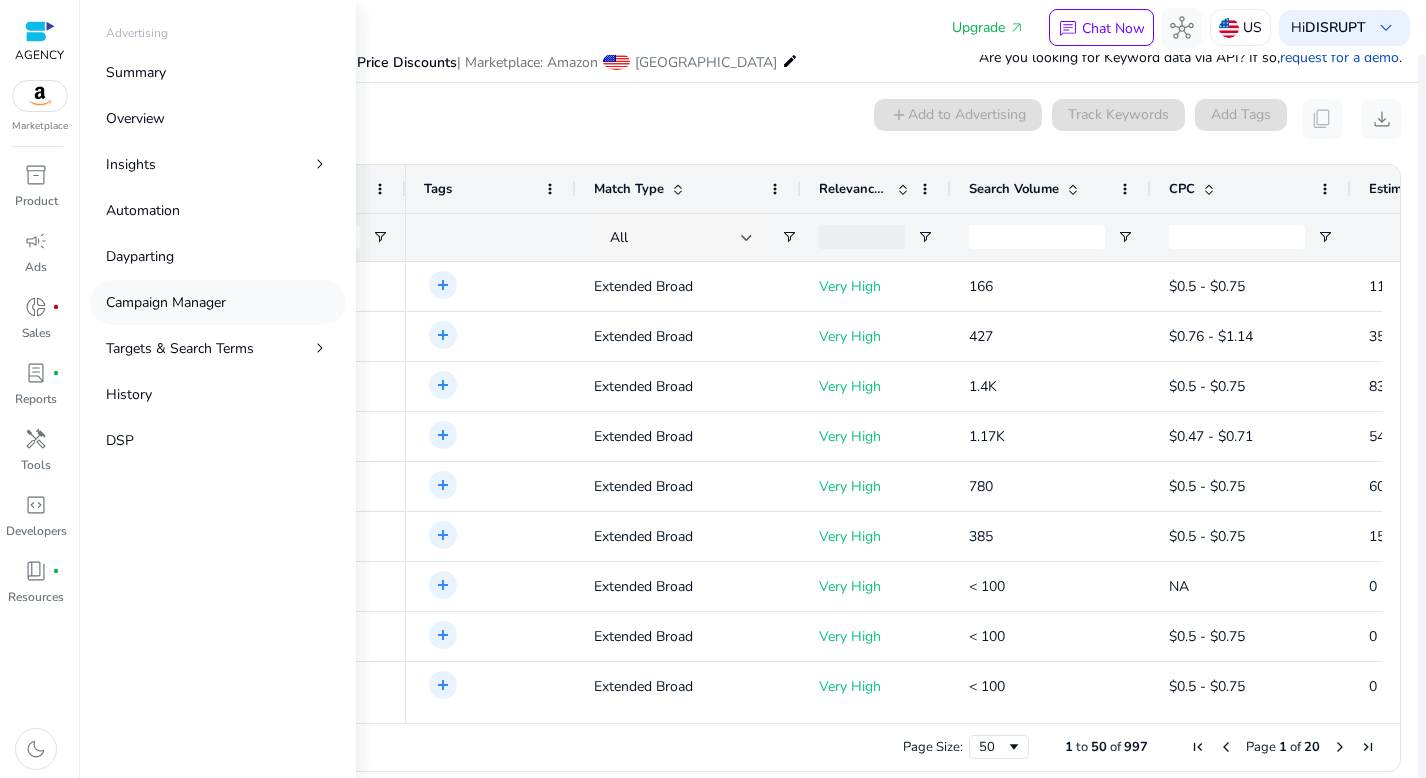 click on "Campaign Manager" at bounding box center (166, 302) 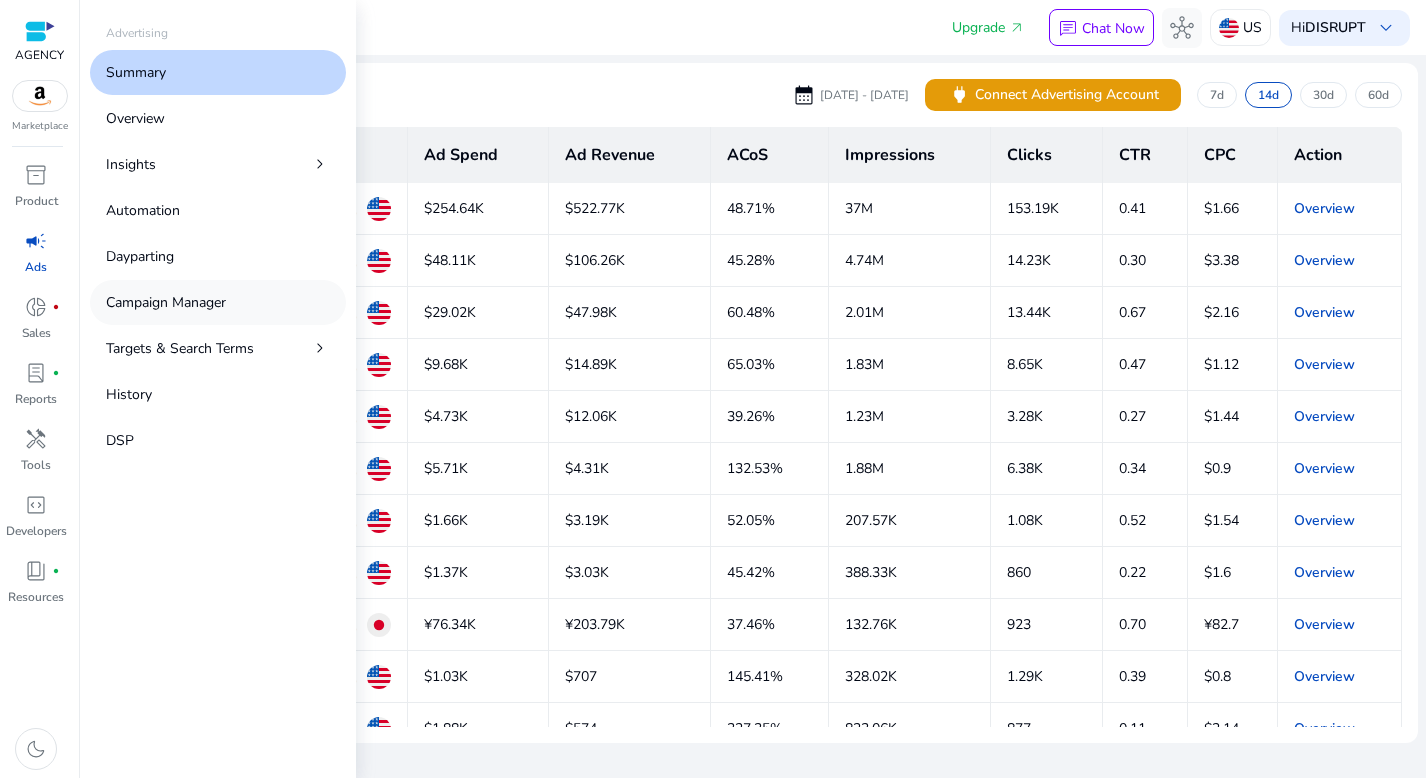 click on "Campaign Manager" at bounding box center [166, 302] 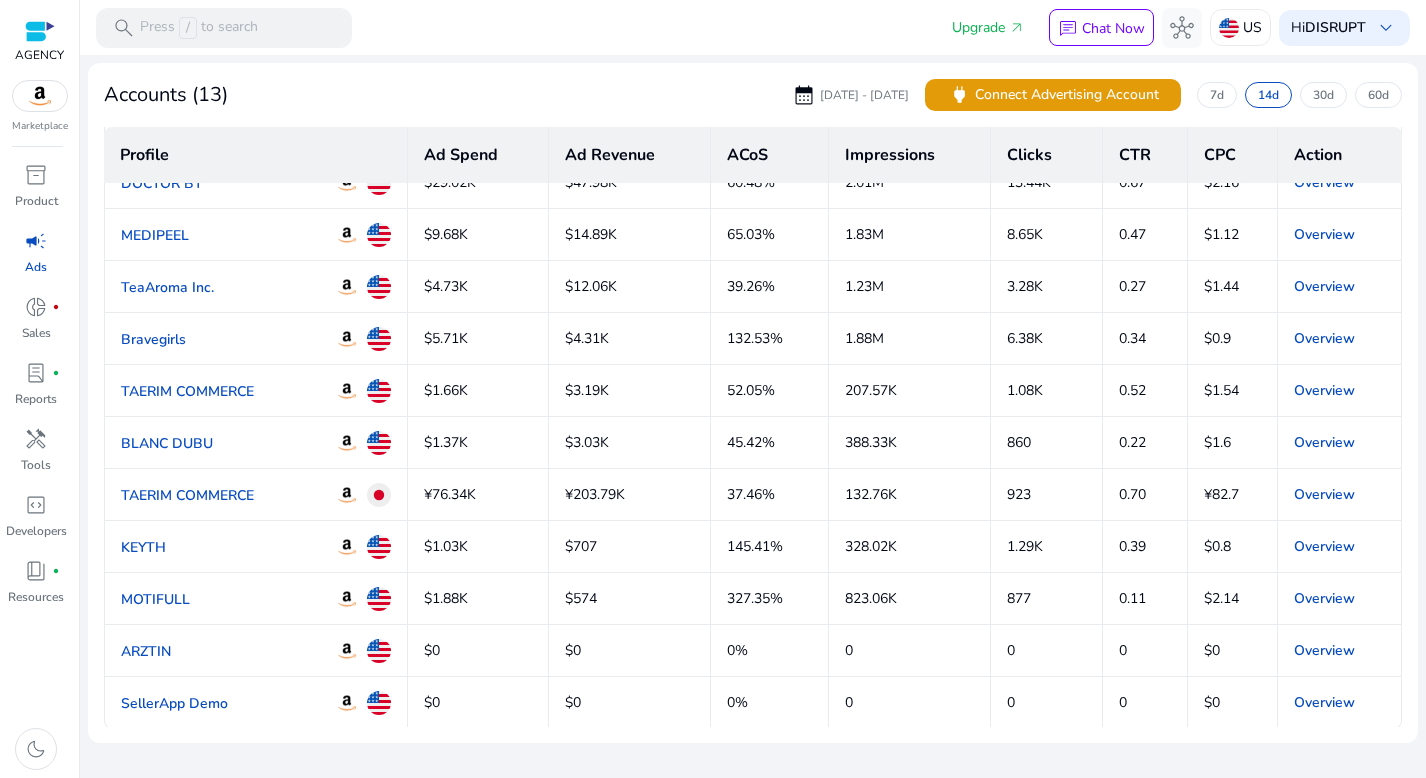 scroll, scrollTop: 182, scrollLeft: 0, axis: vertical 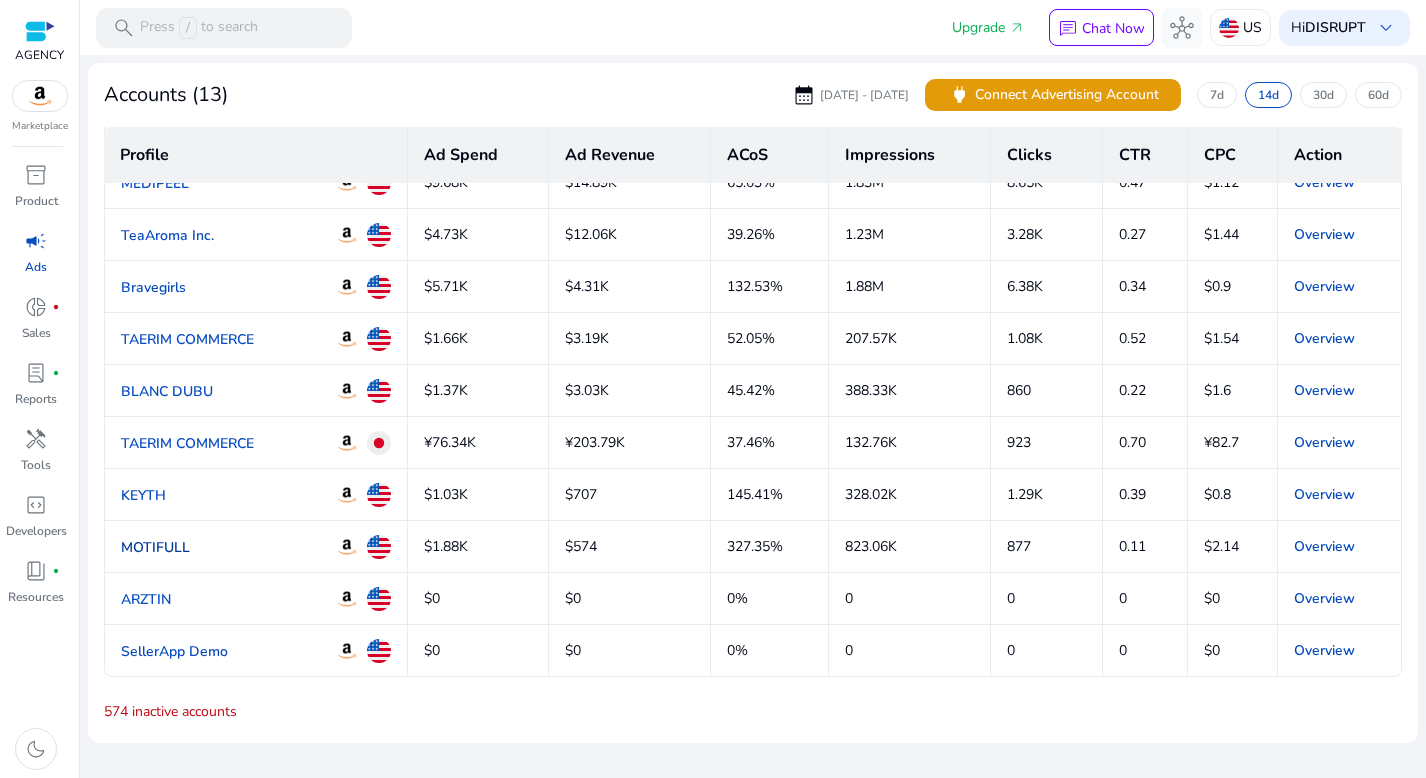 click on "MOTIFULL" 